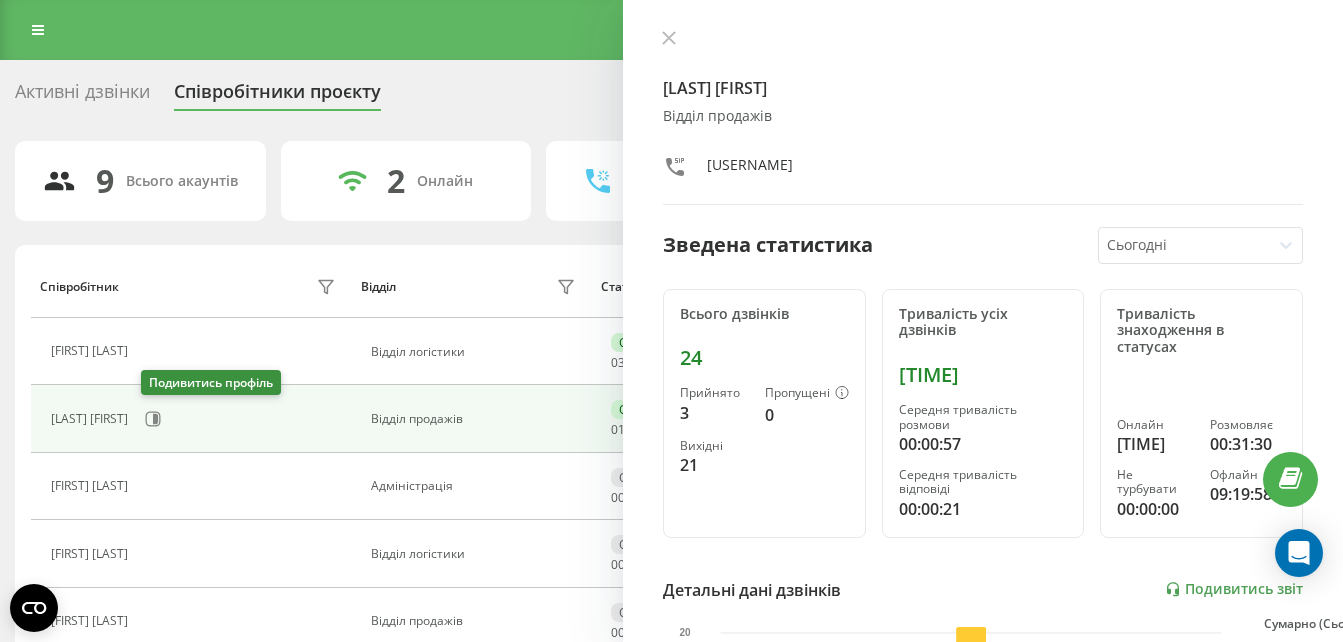 scroll, scrollTop: 0, scrollLeft: 0, axis: both 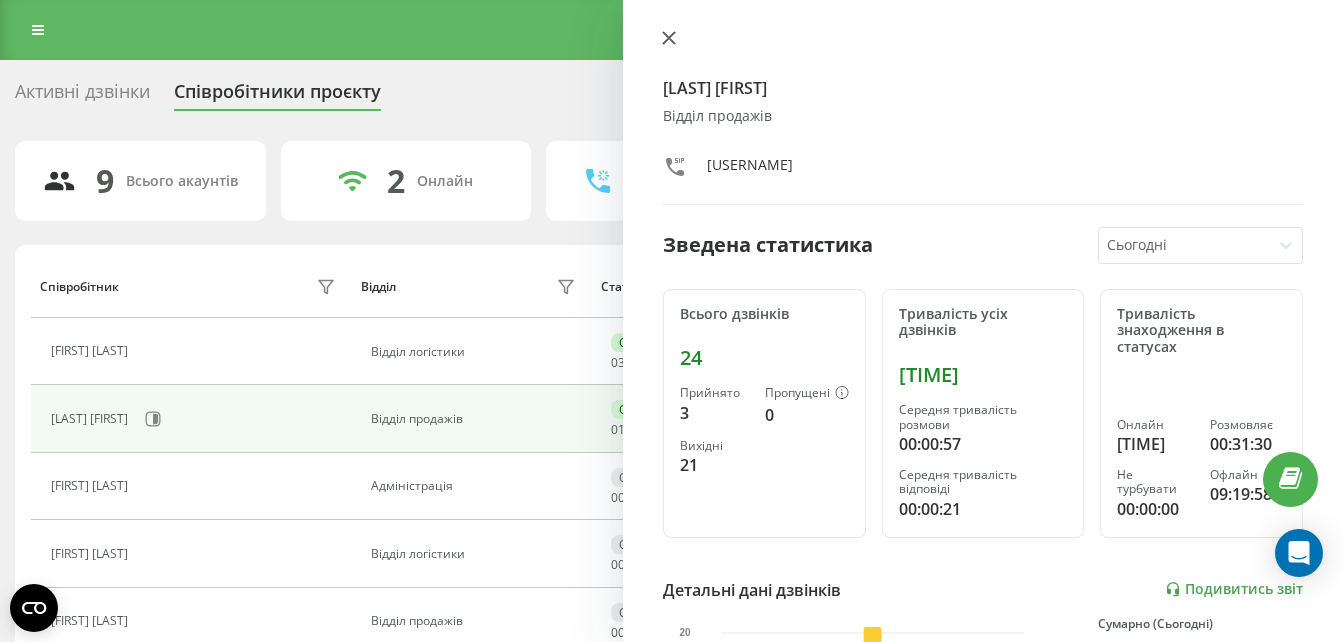 click 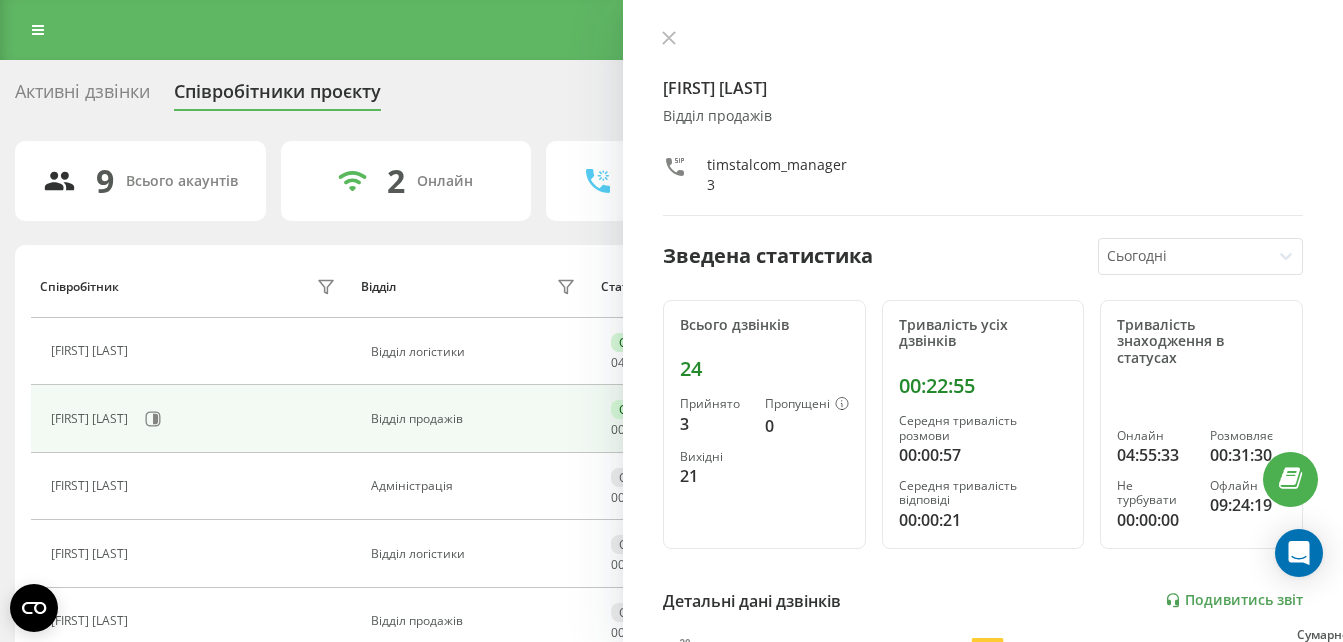 scroll, scrollTop: 0, scrollLeft: 0, axis: both 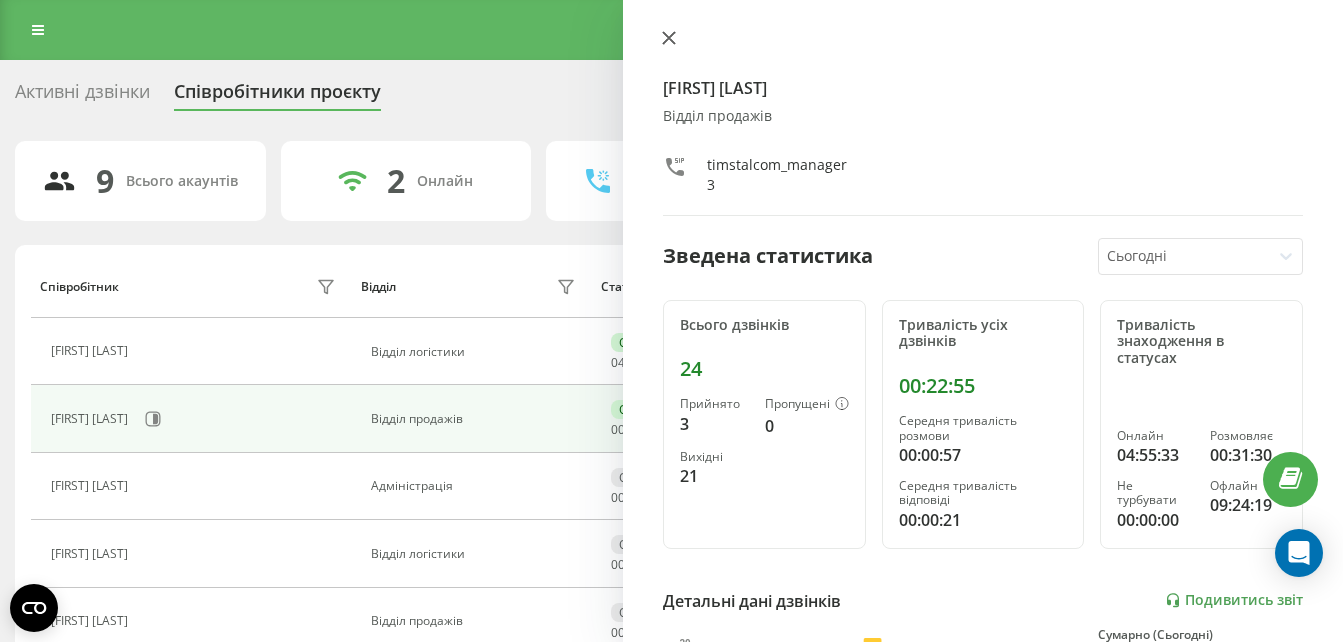 click 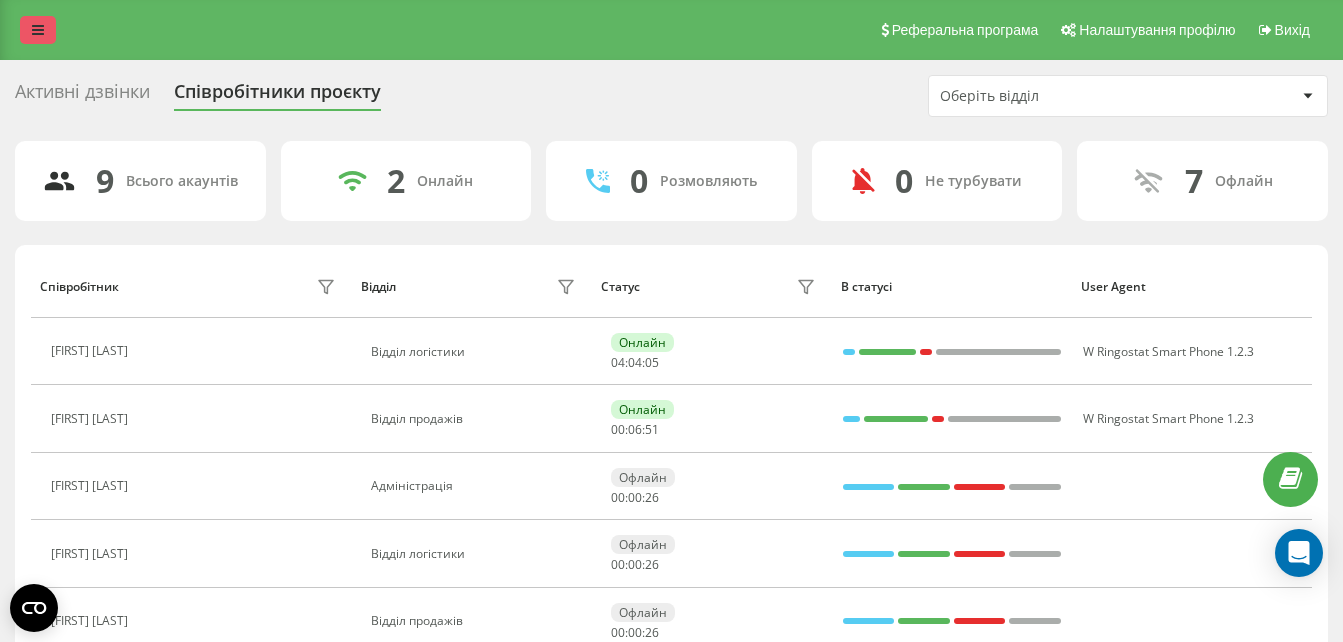 click at bounding box center [38, 30] 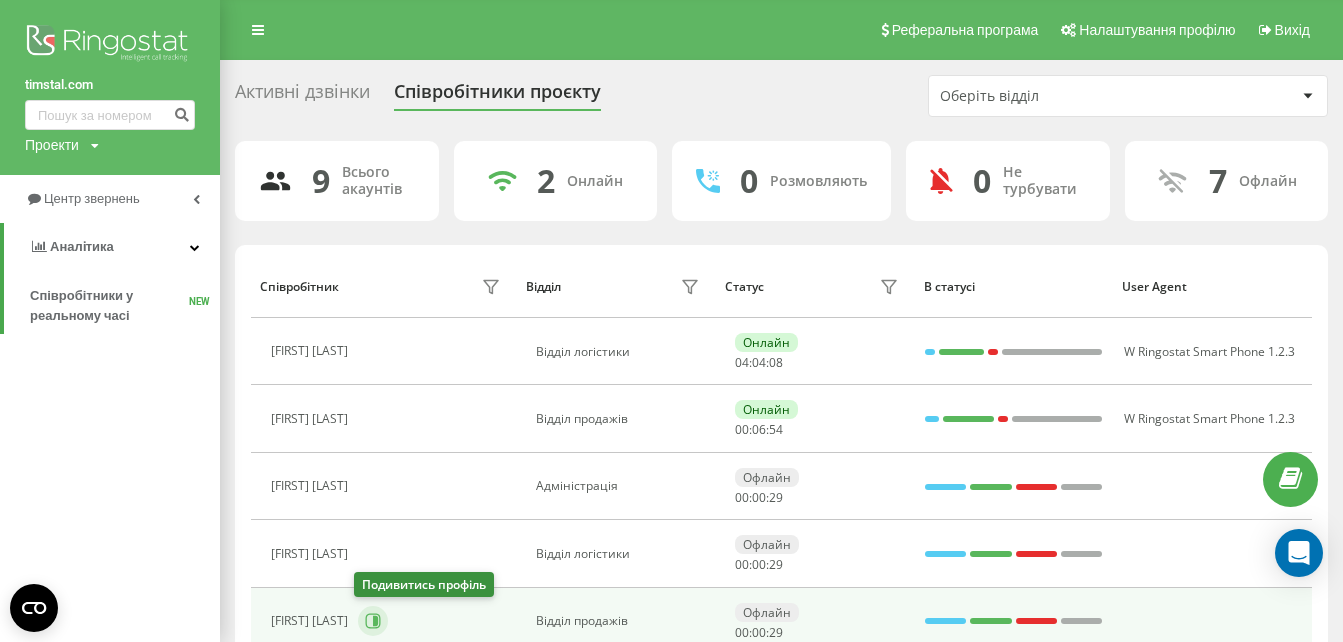 click 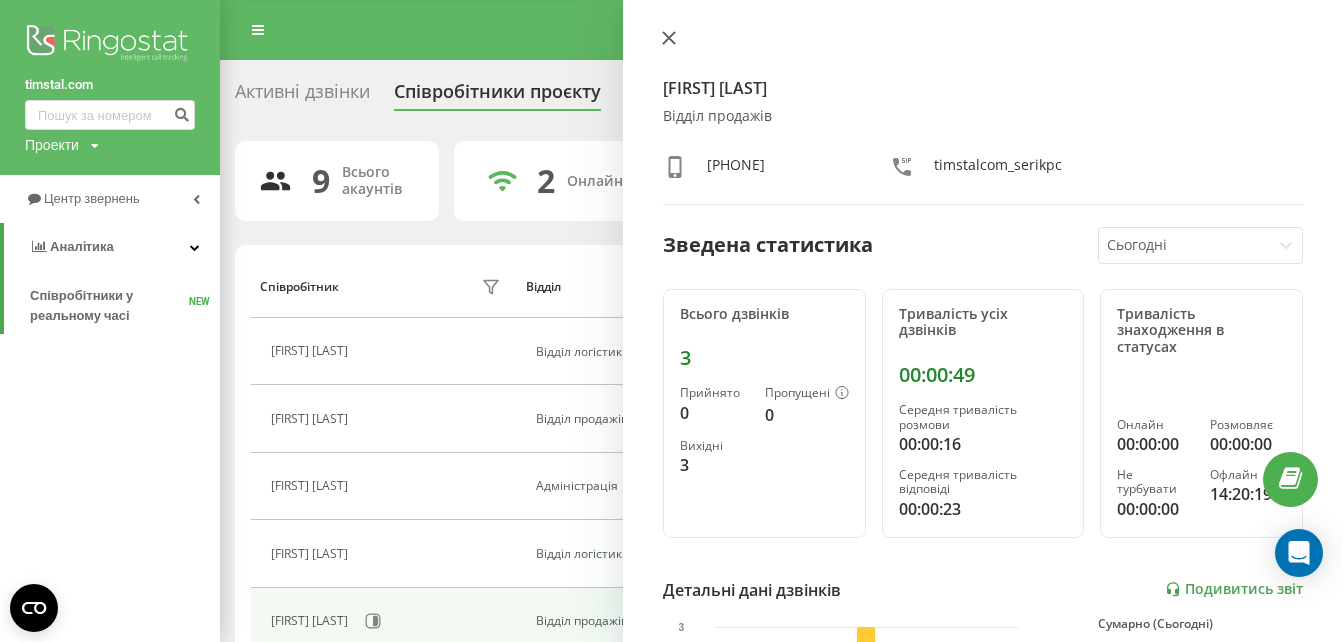 click 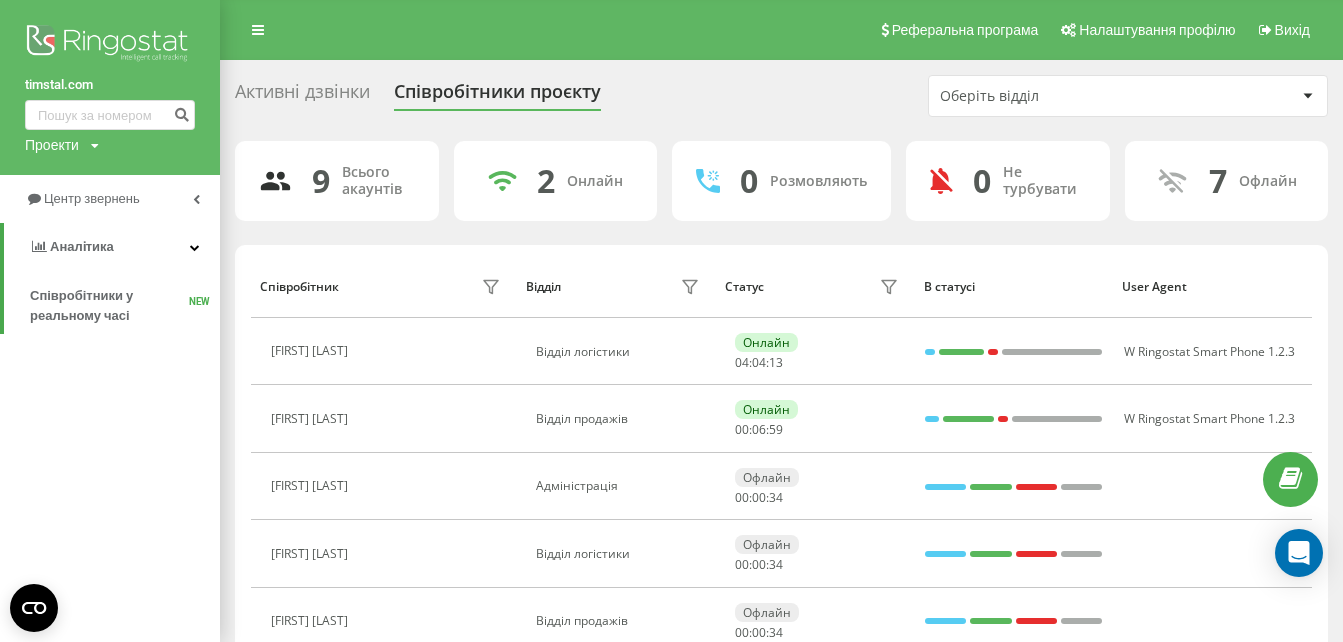 scroll, scrollTop: 222, scrollLeft: 0, axis: vertical 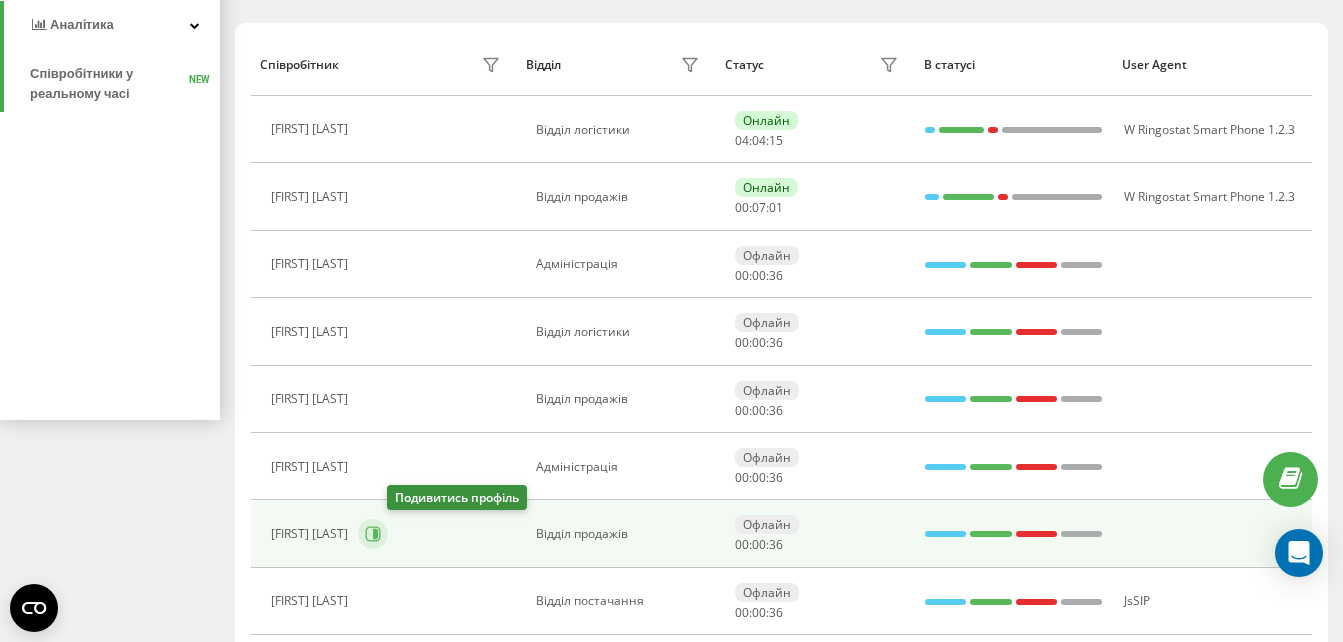 click 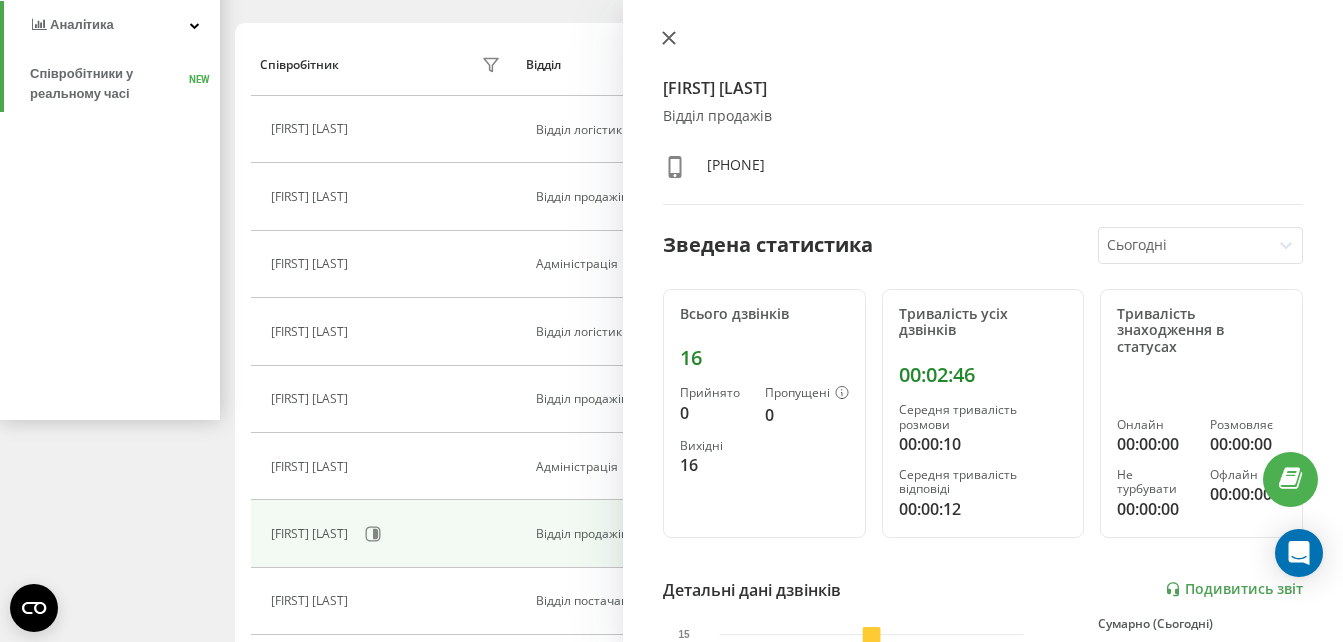 click at bounding box center [669, 39] 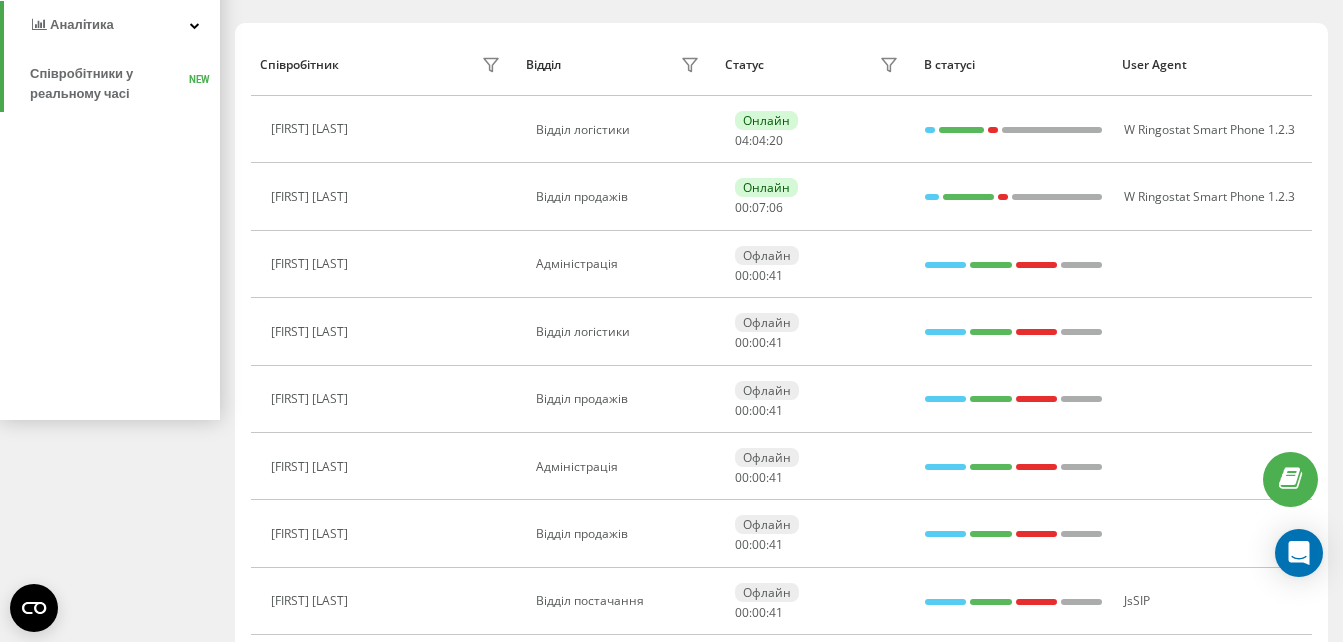 click on "Активні дзвінки Співробітники проєкту Оберіть відділ   9   Всього акаунтів   2   Онлайн   0   Розмовляють   0   Не турбувати   7   Офлайн Співробітник Відділ Статус В статусі User Agent Альона Бас Відділ логістики Онлайн 04 : 04 : 20 W Ringostat Smart Phone 1.2.3 Грицюк Ілона Відділ продажів Онлайн 00 : 07 : 06 W Ringostat Smart Phone 1.2.3 Олександр Забродський Адміністрація Офлайн 00 : 00 : 41 Андрій Копійчак Відділ логістики Офлайн 00 : 00 : 41 Тетяна Сєрік Відділ продажів Офлайн 00 : 00 : 41 Артур Чирва Адміністрація Офлайн 00 : 00 : 41 Аліна Андрієвська Відділ продажів Офлайн 00 : 00 : 41 Олександр Олійник Офлайн 00 : 00 : 41 JsSIP" at bounding box center [671, 308] 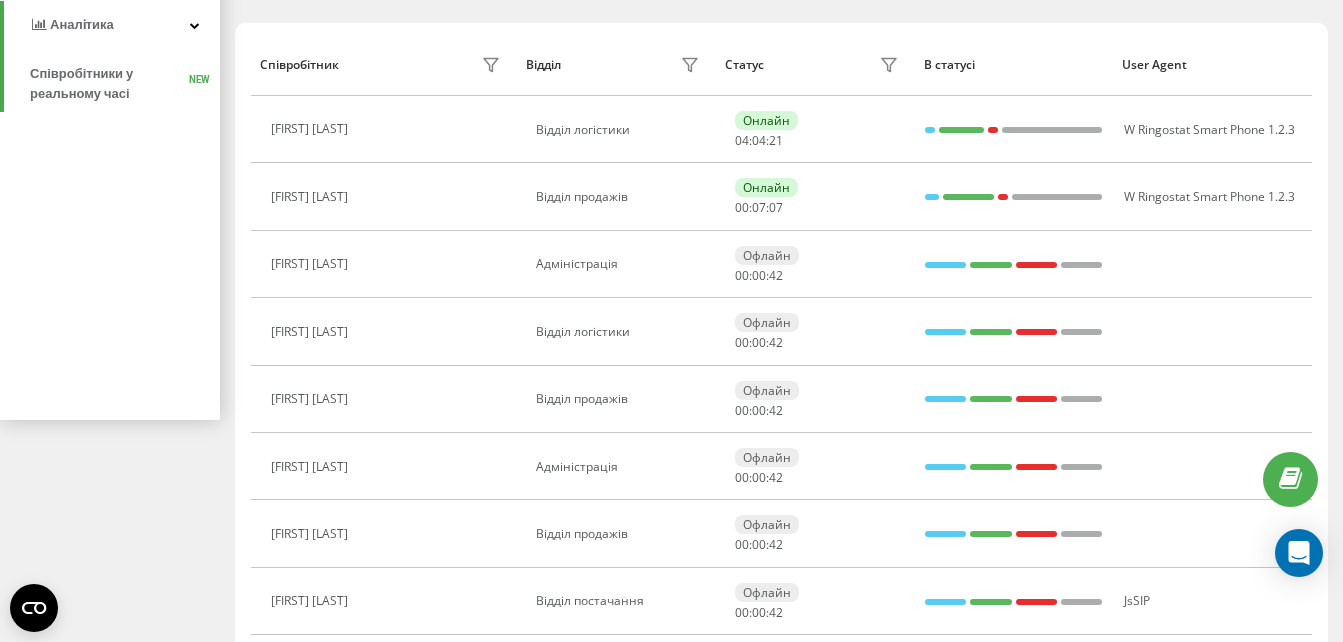 scroll, scrollTop: 0, scrollLeft: 0, axis: both 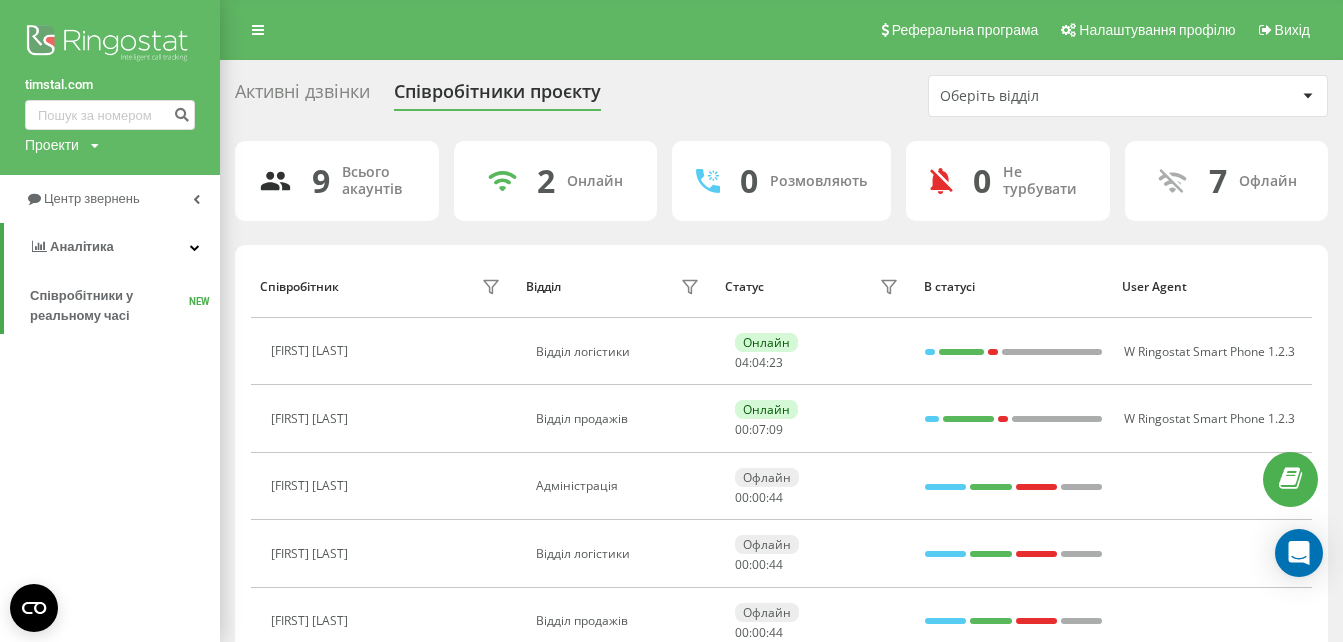 click on "Активні дзвінки Співробітники проєкту Оберіть відділ   9   Всього акаунтів   2   Онлайн   0   Розмовляють   0   Не турбувати   7   Офлайн Співробітник Відділ Статус В статусі User Agent Альона Бас Відділ логістики Онлайн 04 : 04 : 23 W Ringostat Smart Phone 1.2.3 Грицюк Ілона Відділ продажів Онлайн 00 : 07 : 09 W Ringostat Smart Phone 1.2.3 Олександр Забродський Адміністрація Офлайн 00 : 00 : 44 Андрій Копійчак Відділ логістики Офлайн 00 : 00 : 44 Тетяна Сєрік Відділ продажів Офлайн 00 : 00 : 44 Артур Чирва Адміністрація Офлайн 00 : 00 : 44 Аліна Андрієвська Відділ продажів Офлайн 00 : 00 : 44 Олександр Олійник Офлайн 00 : 00 : 44 JsSIP" at bounding box center [671, 530] 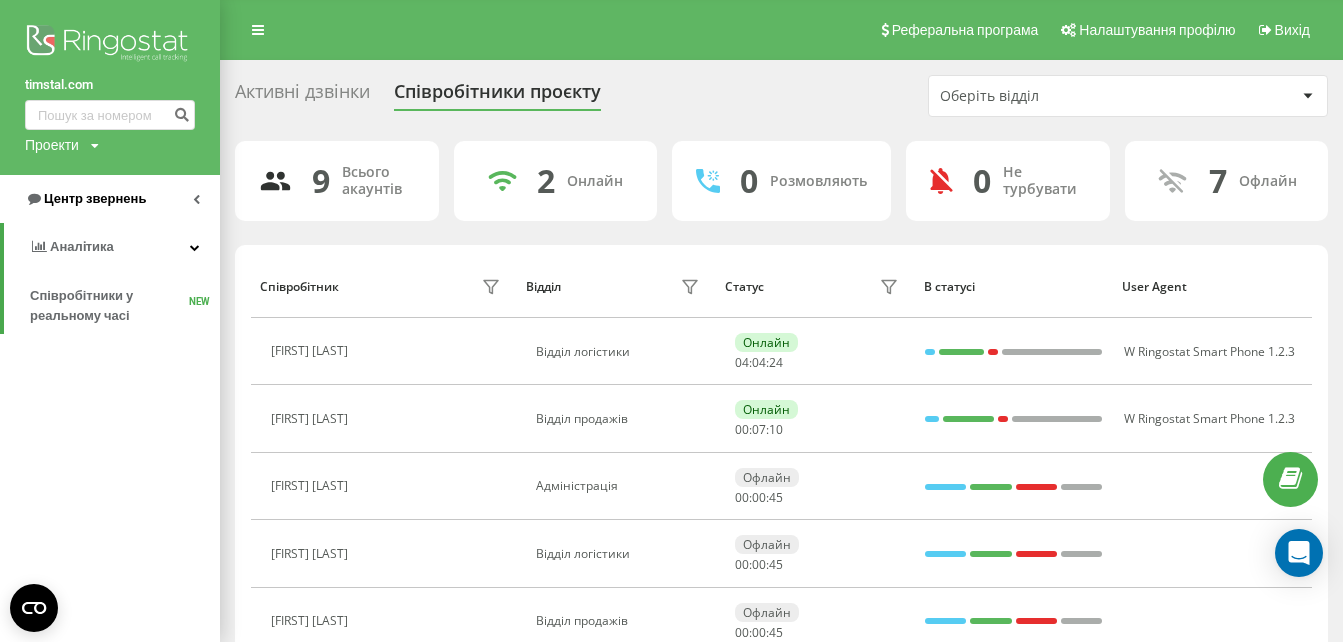 click on "Центр звернень" at bounding box center [95, 198] 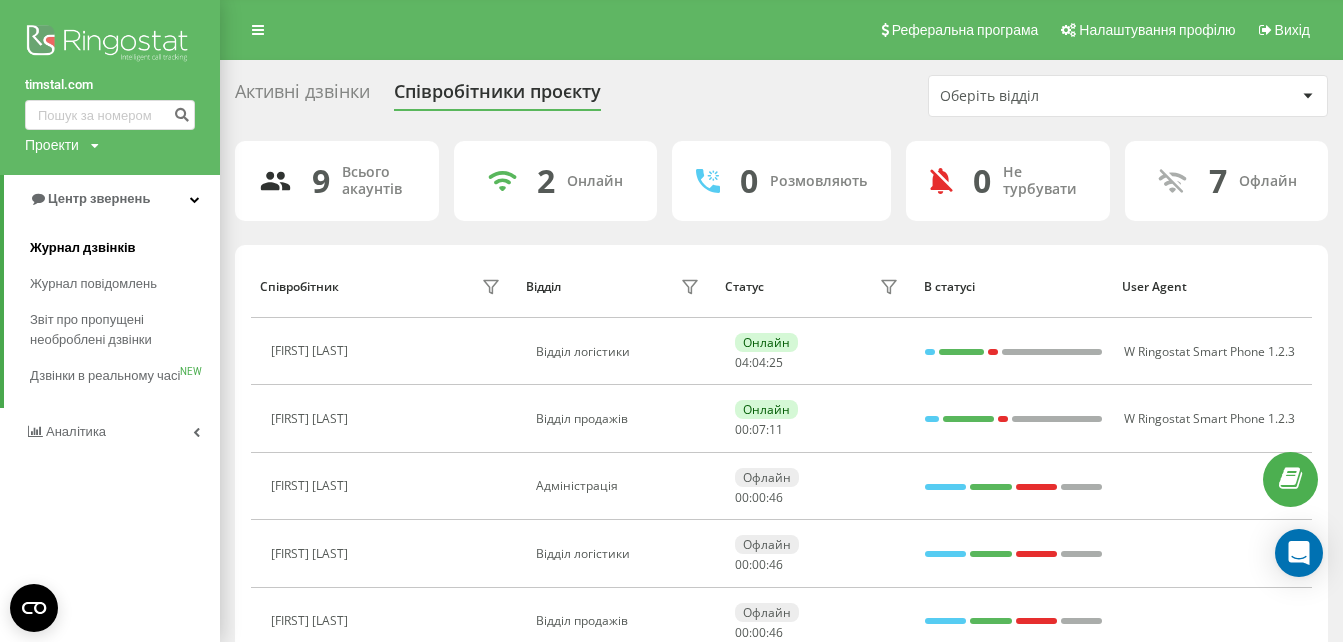 click on "Журнал дзвінків" at bounding box center [125, 248] 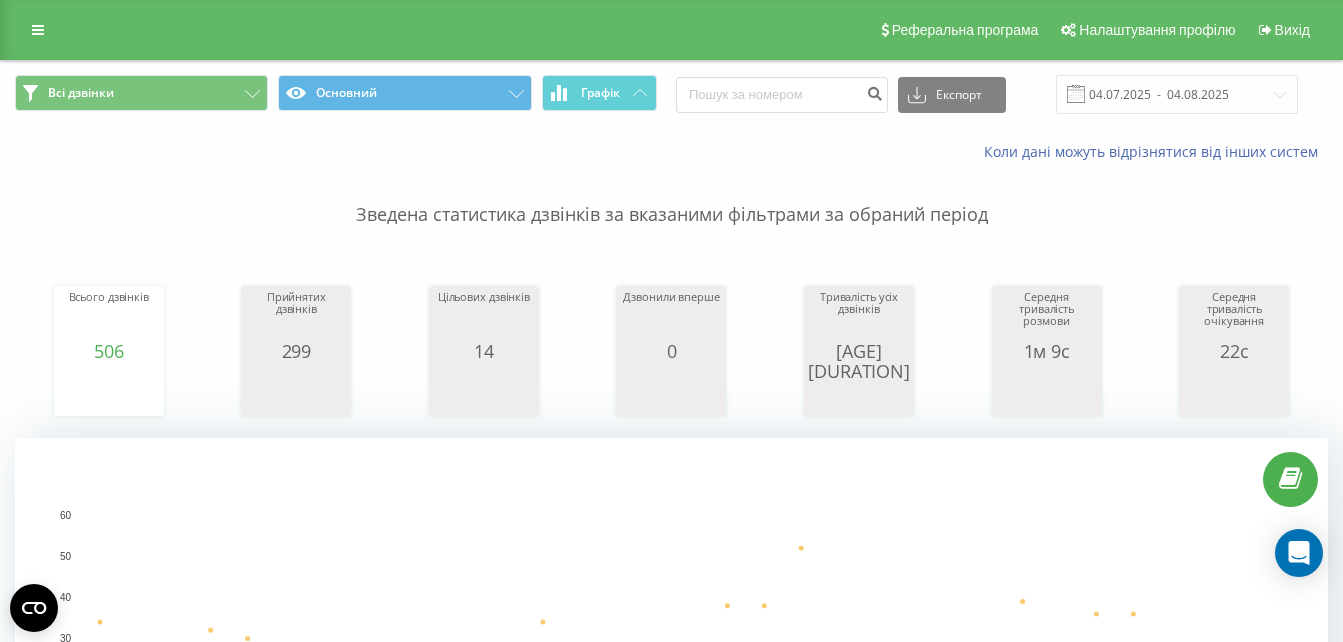 scroll, scrollTop: 310, scrollLeft: 0, axis: vertical 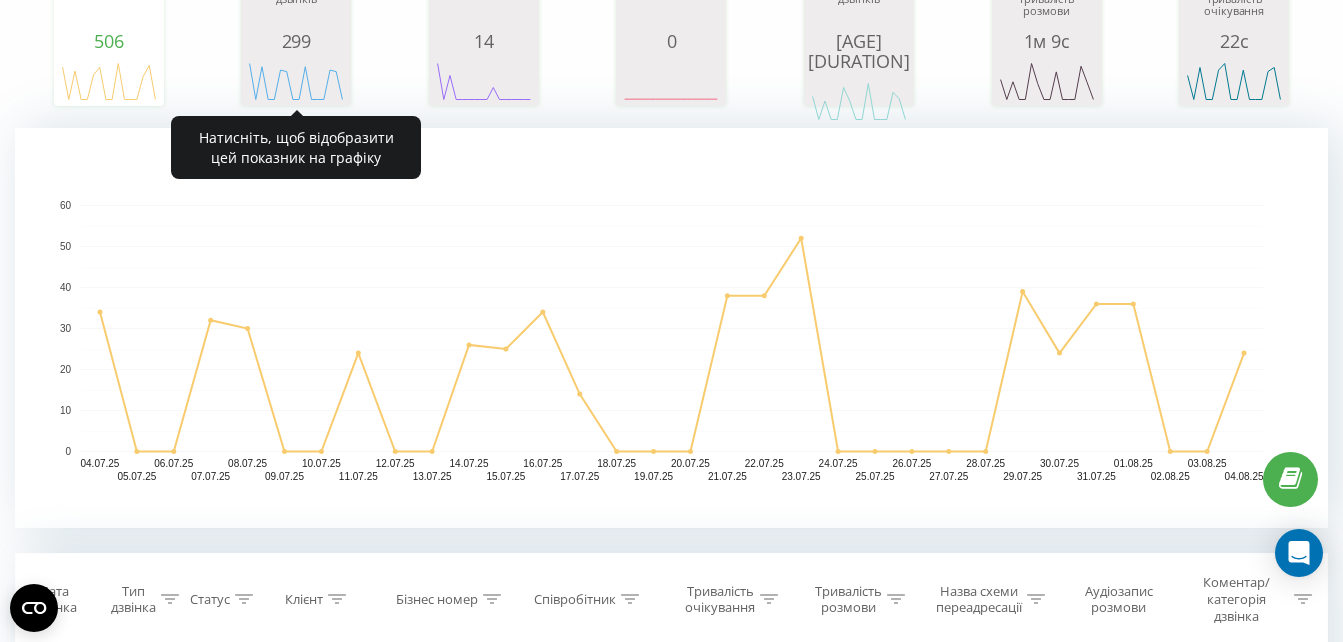 click on "299" at bounding box center (296, 41) 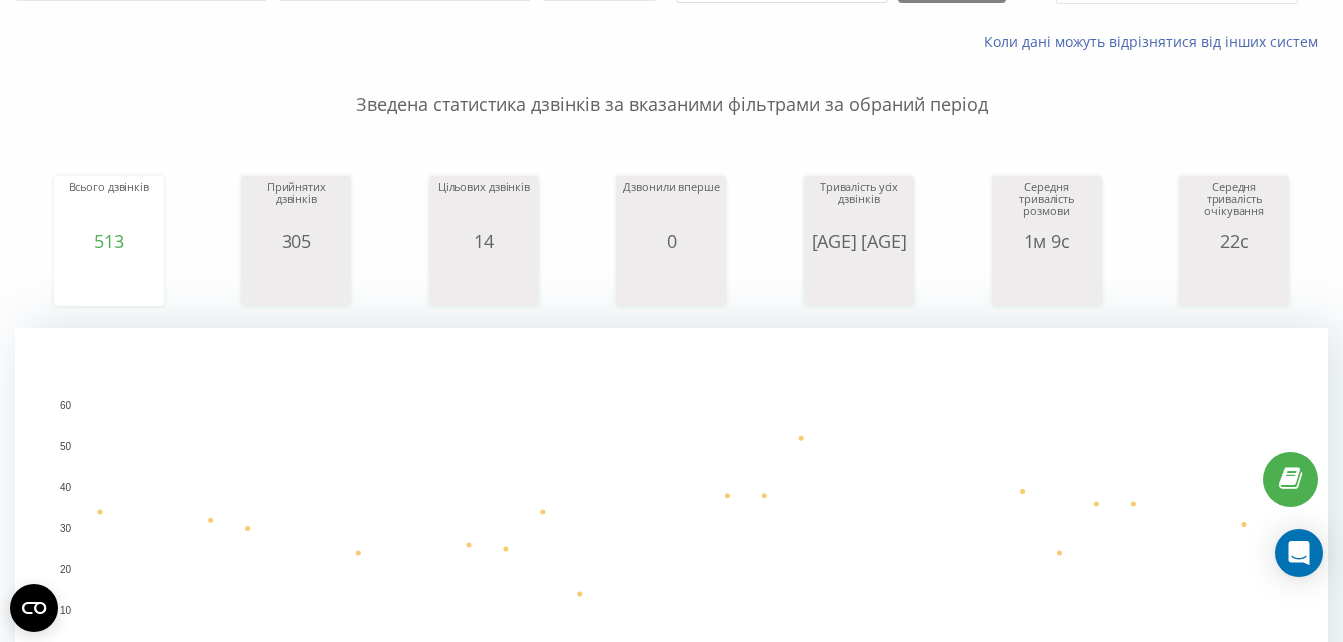 scroll, scrollTop: 0, scrollLeft: 0, axis: both 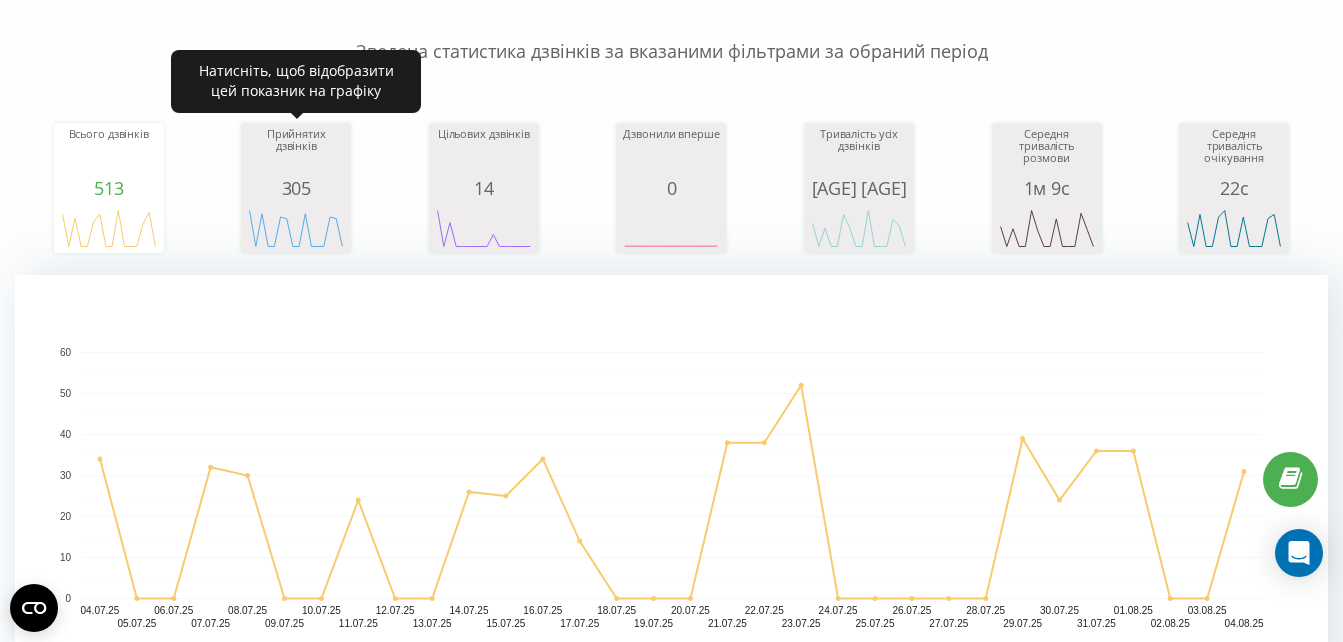 click on "Прийнятих дзвінків" at bounding box center [296, 153] 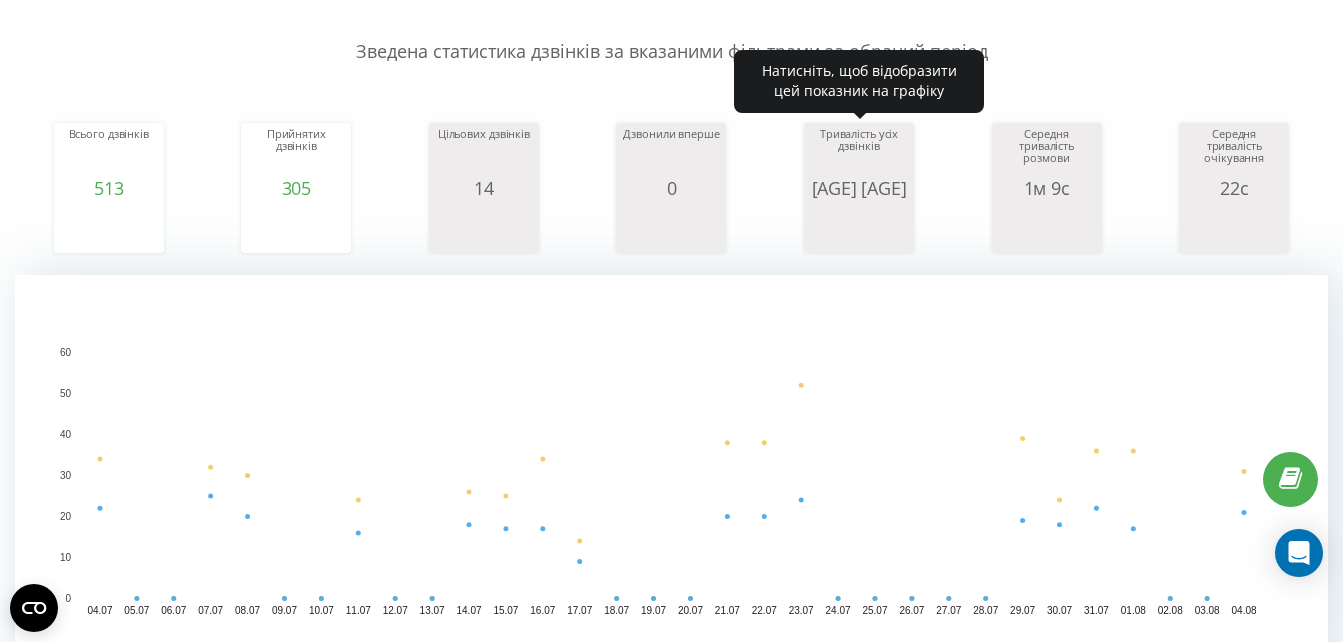 click 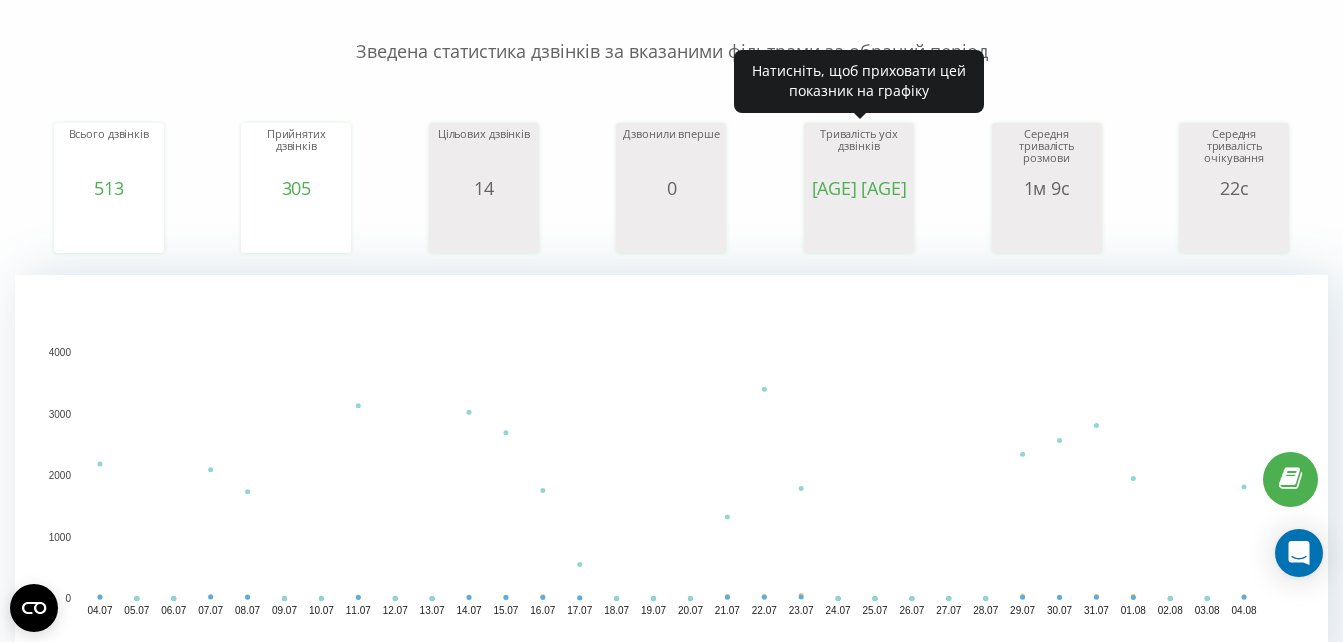 click on "Тривалість усіх дзвінків" at bounding box center [859, 153] 